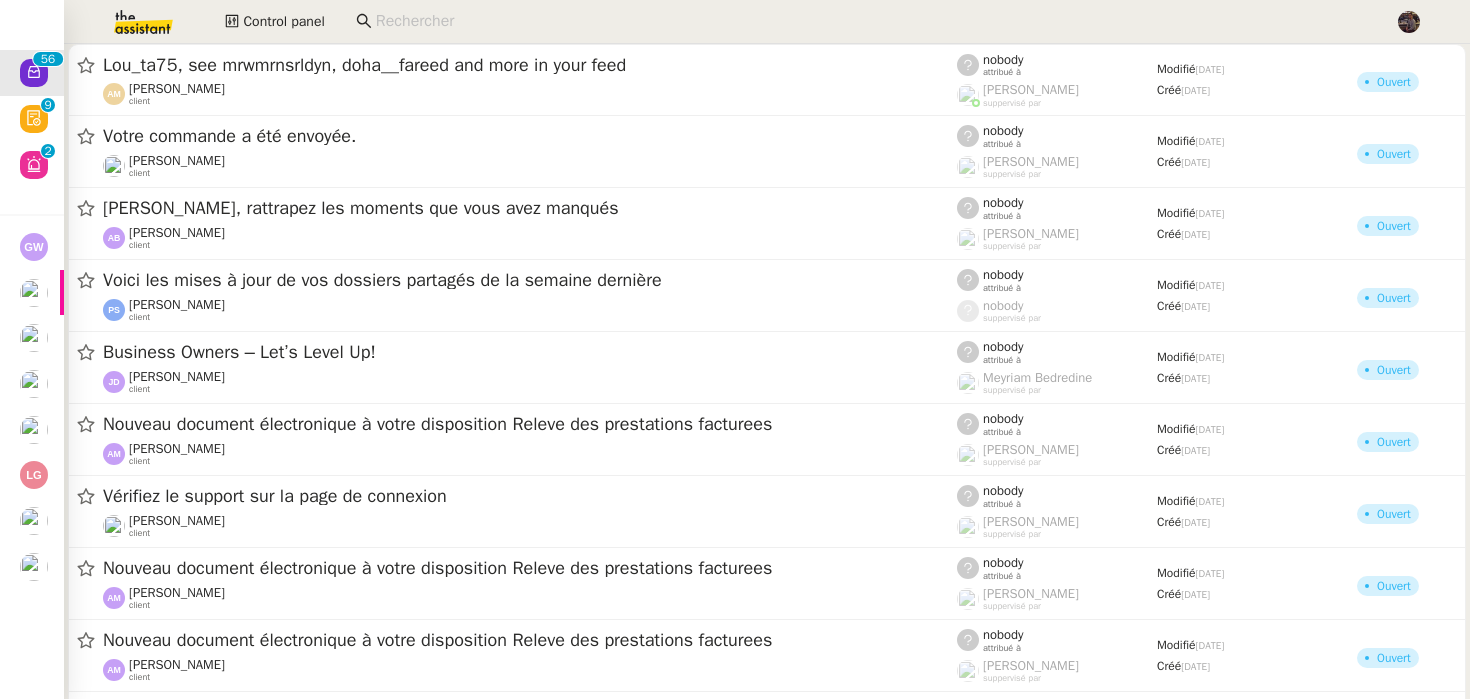 scroll, scrollTop: 0, scrollLeft: 0, axis: both 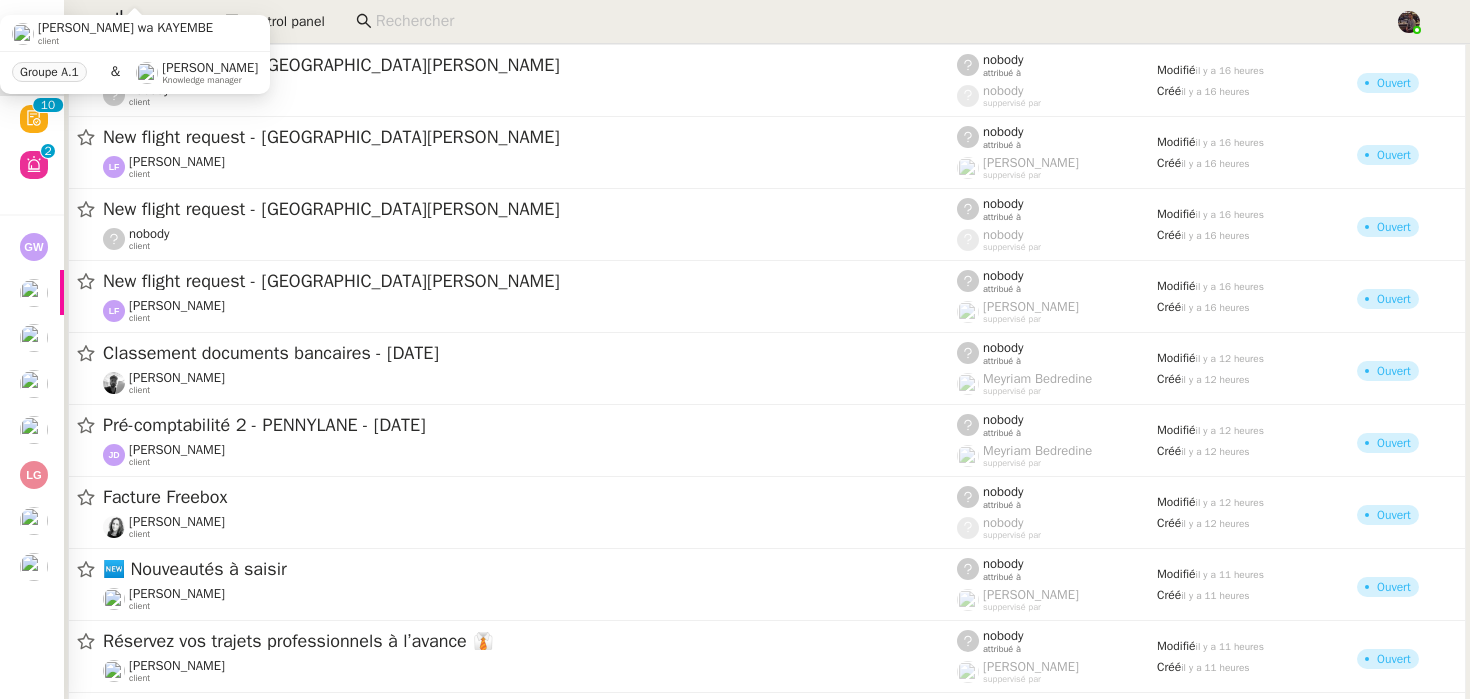 click 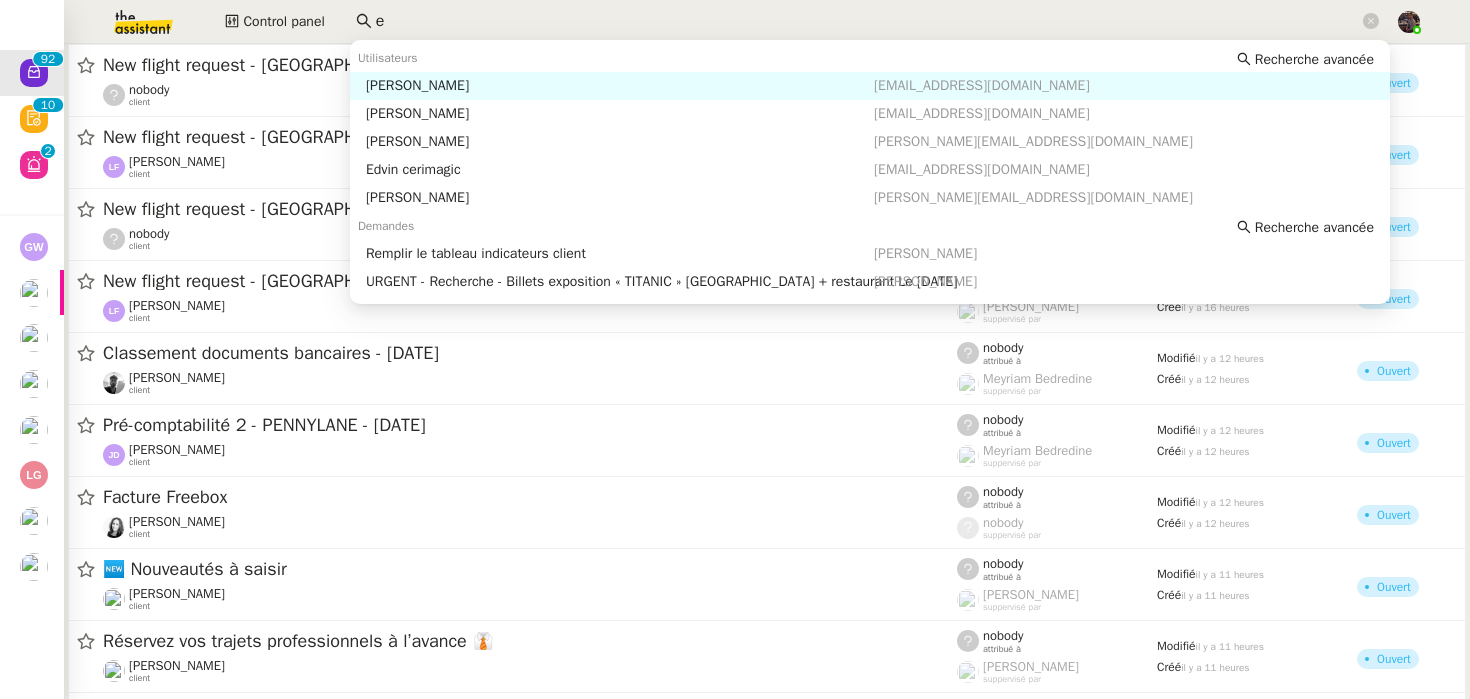 click on "Edwige Giron-Fleckinger" at bounding box center (620, 86) 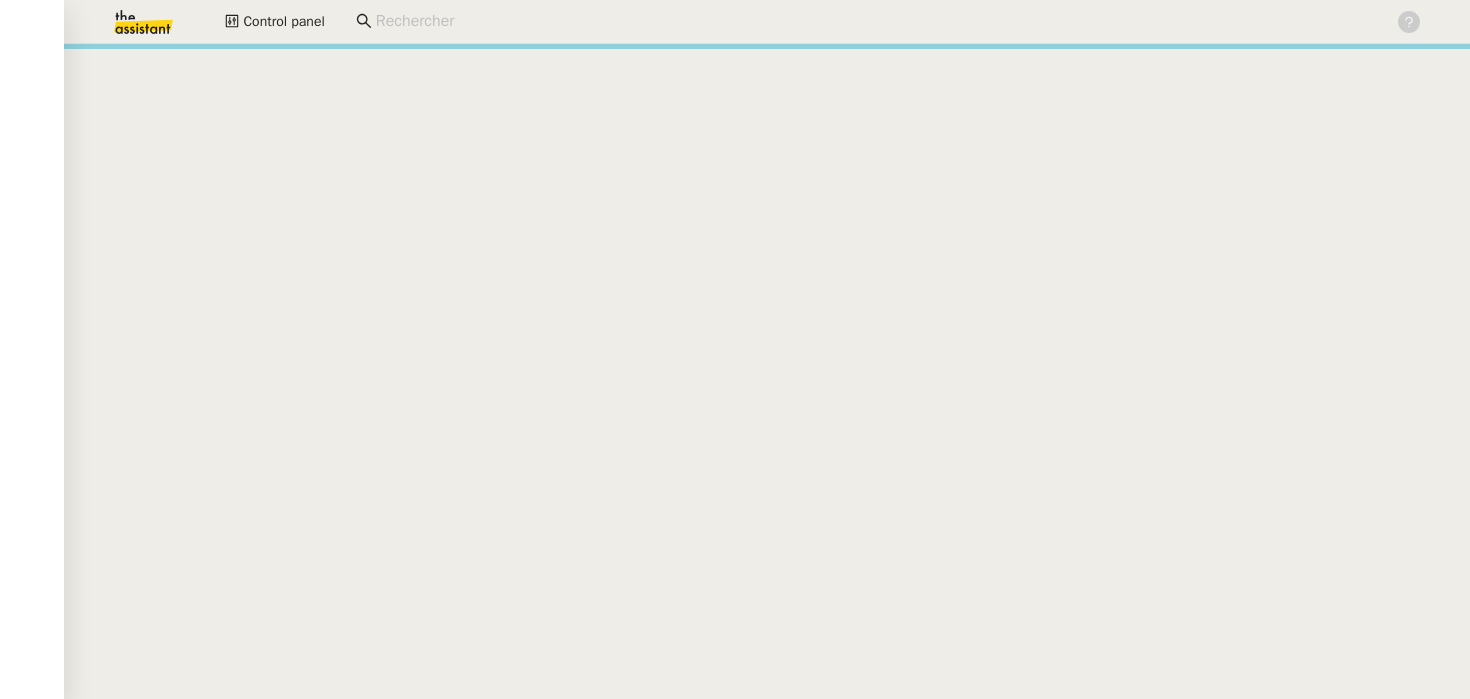 scroll, scrollTop: 0, scrollLeft: 0, axis: both 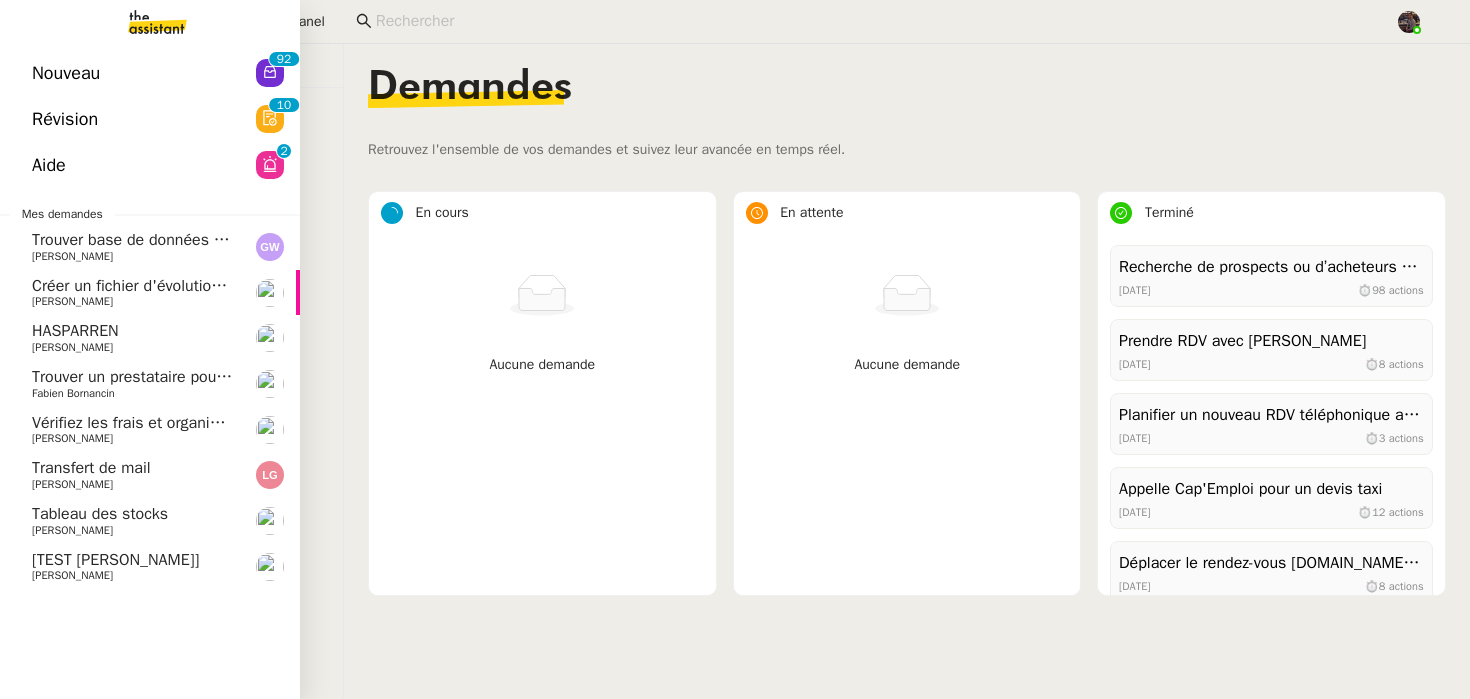 click on "Nouveau" 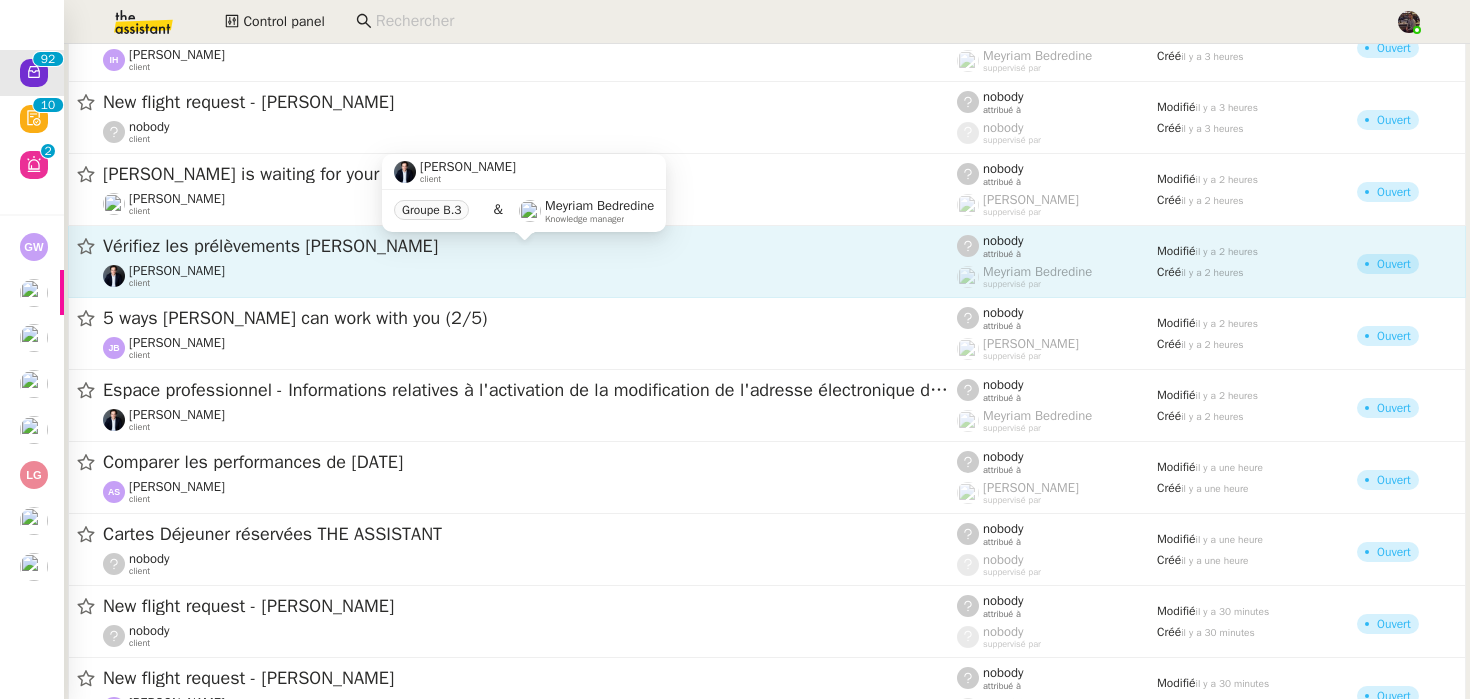 scroll, scrollTop: 6337, scrollLeft: 0, axis: vertical 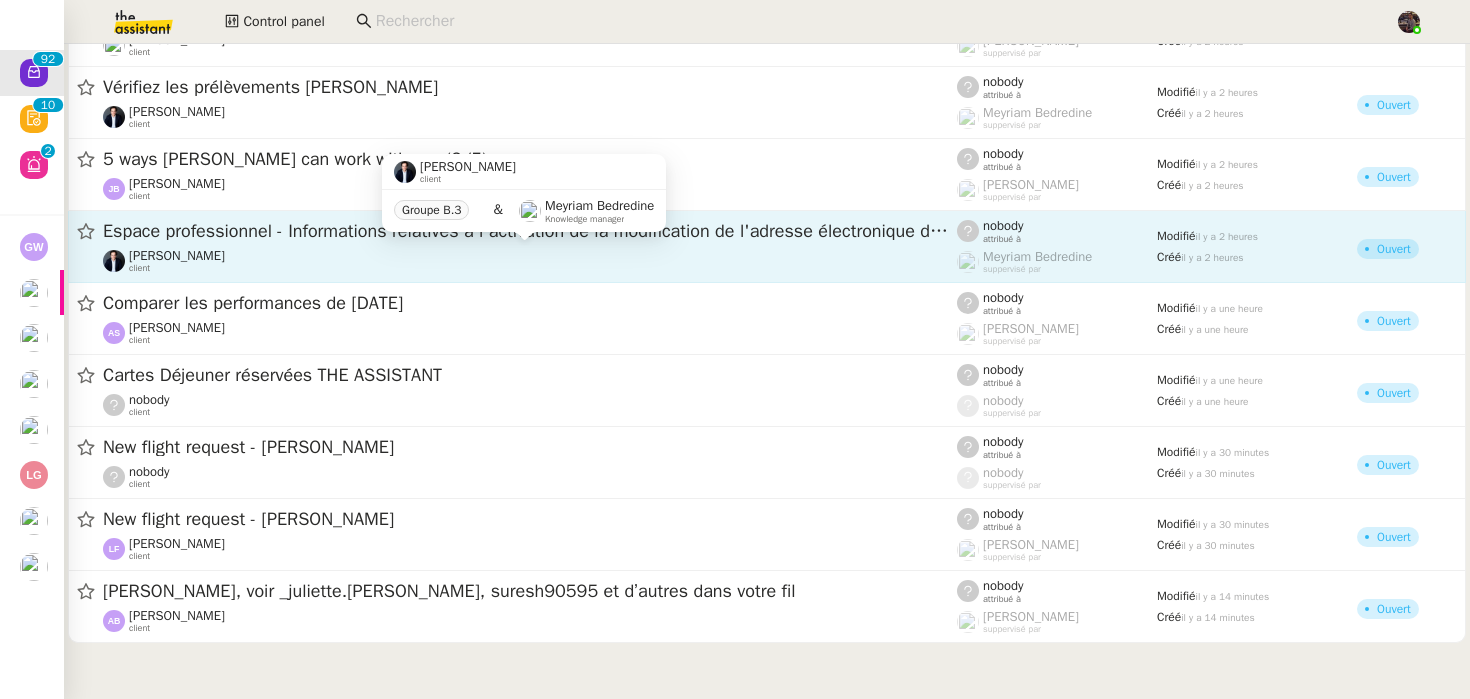 click on "[PERSON_NAME]    client" 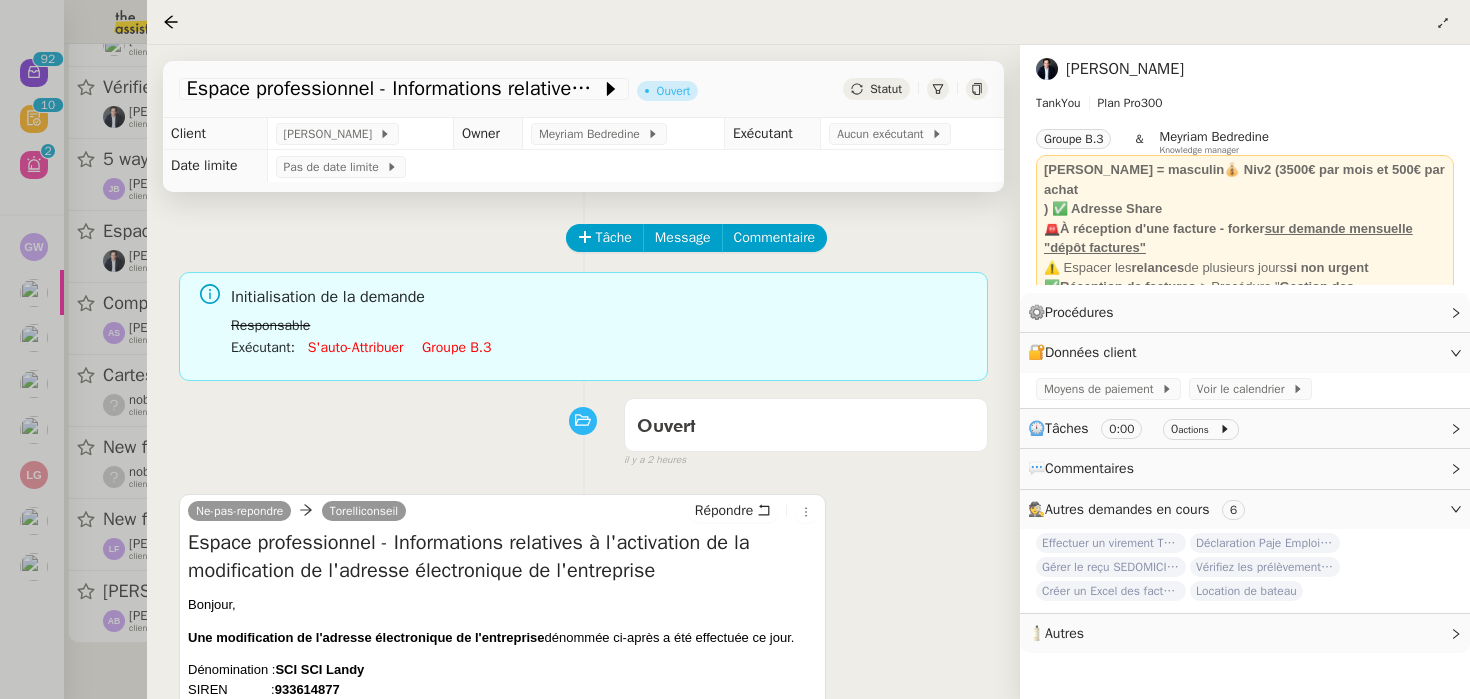 scroll, scrollTop: 223, scrollLeft: 0, axis: vertical 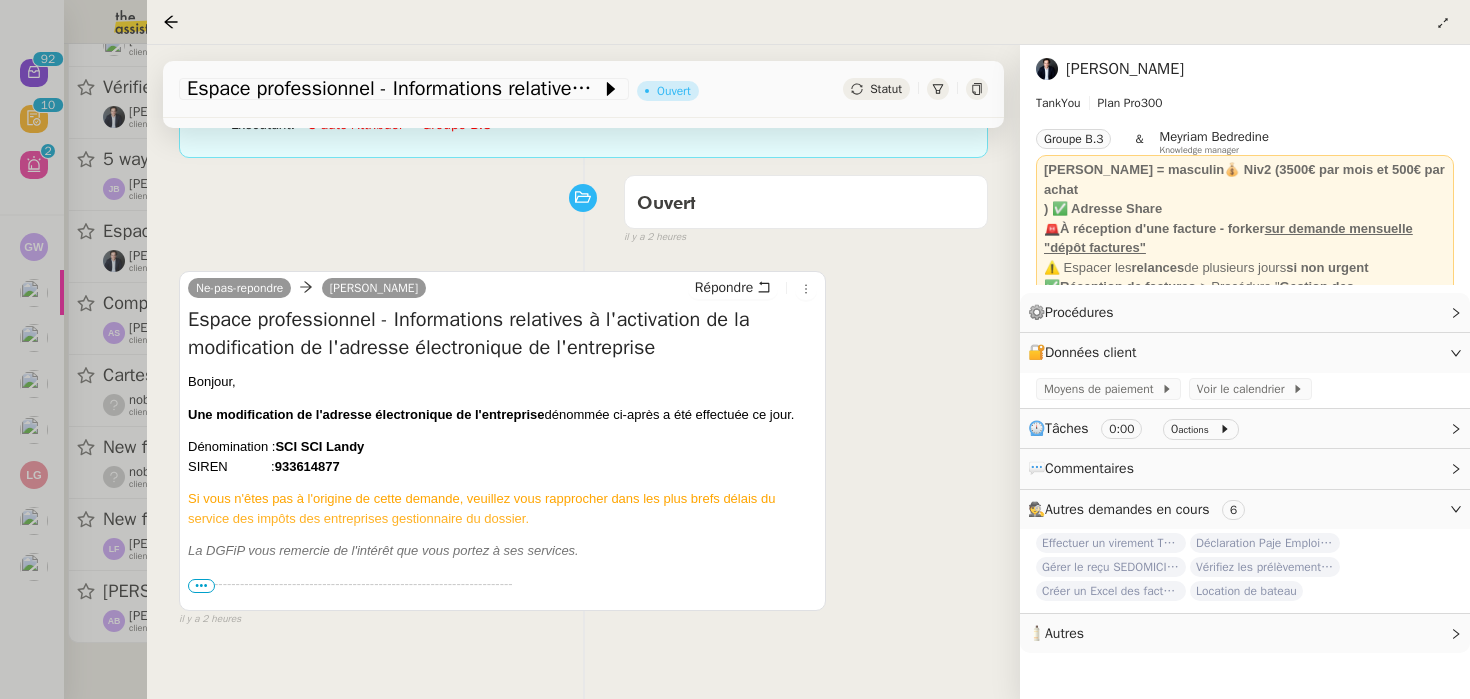 click at bounding box center (735, 349) 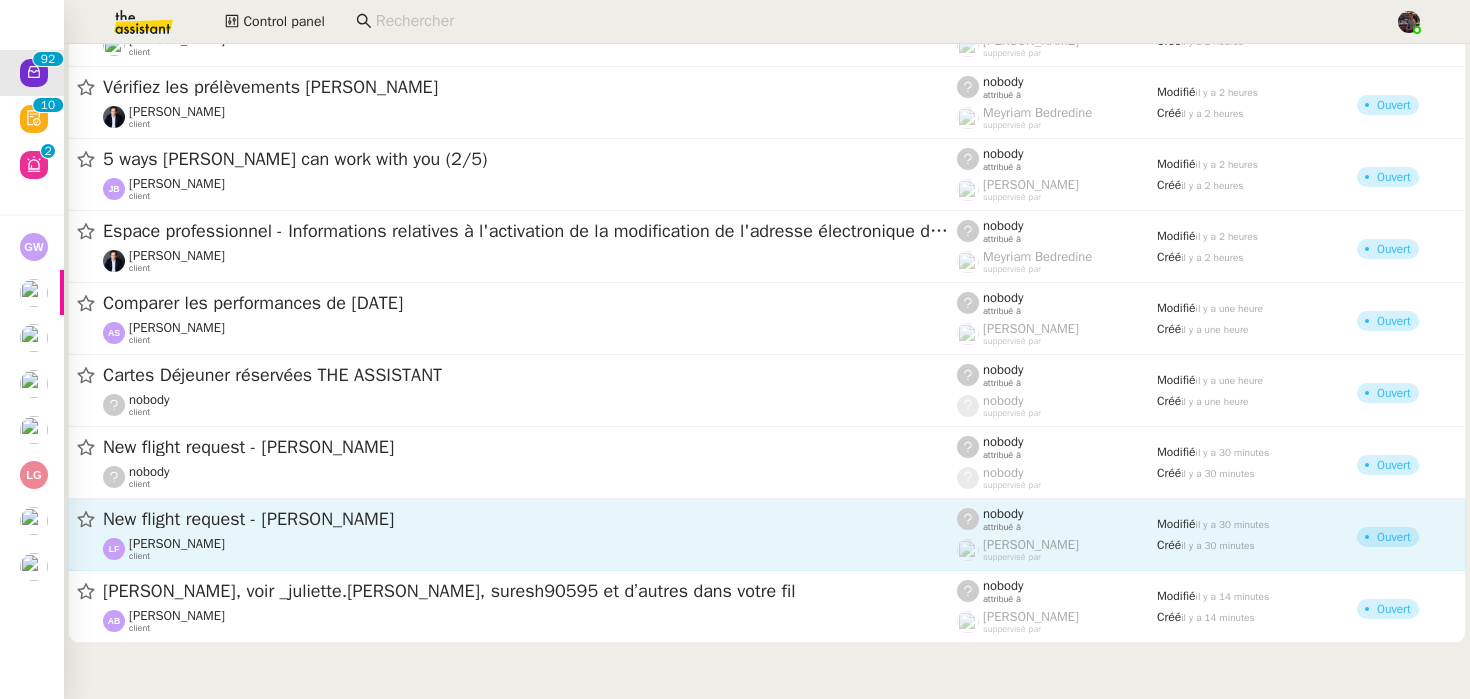 click on "[PERSON_NAME]    client" 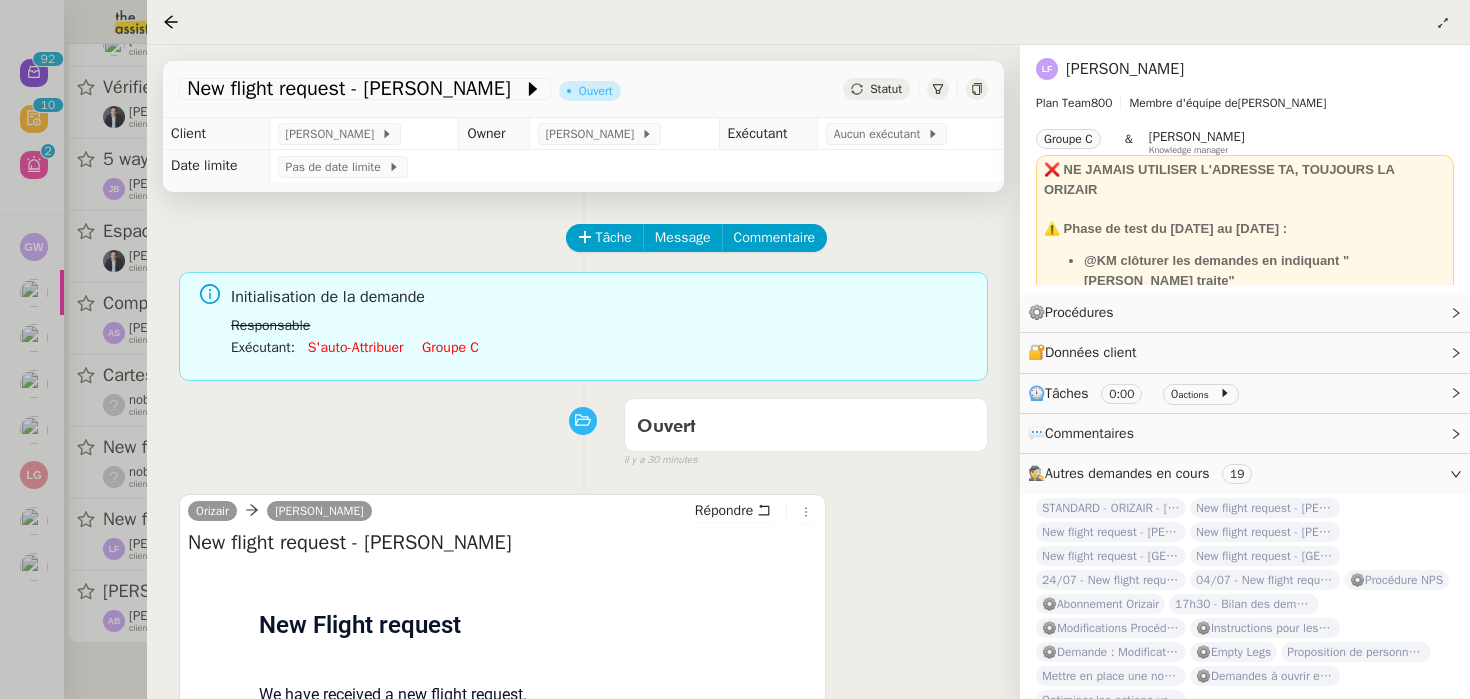 click at bounding box center [735, 349] 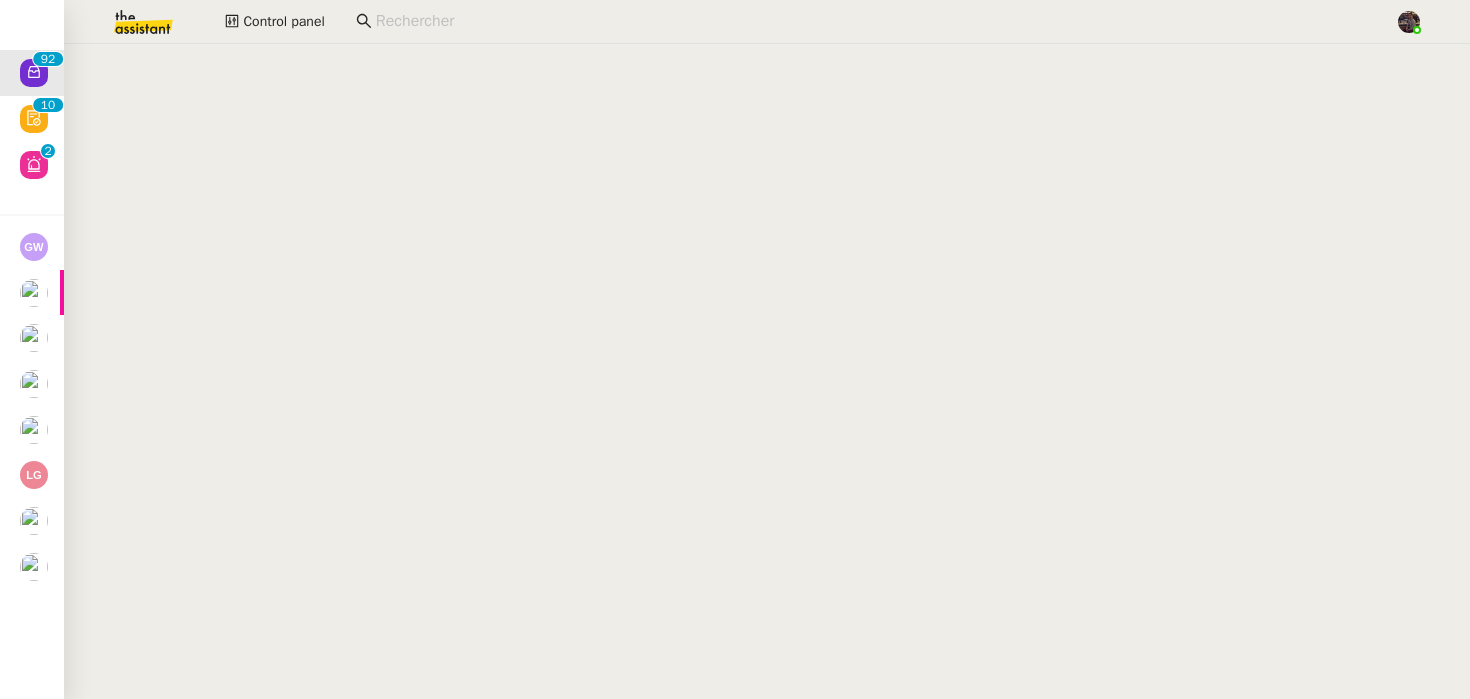 scroll, scrollTop: 3809, scrollLeft: 0, axis: vertical 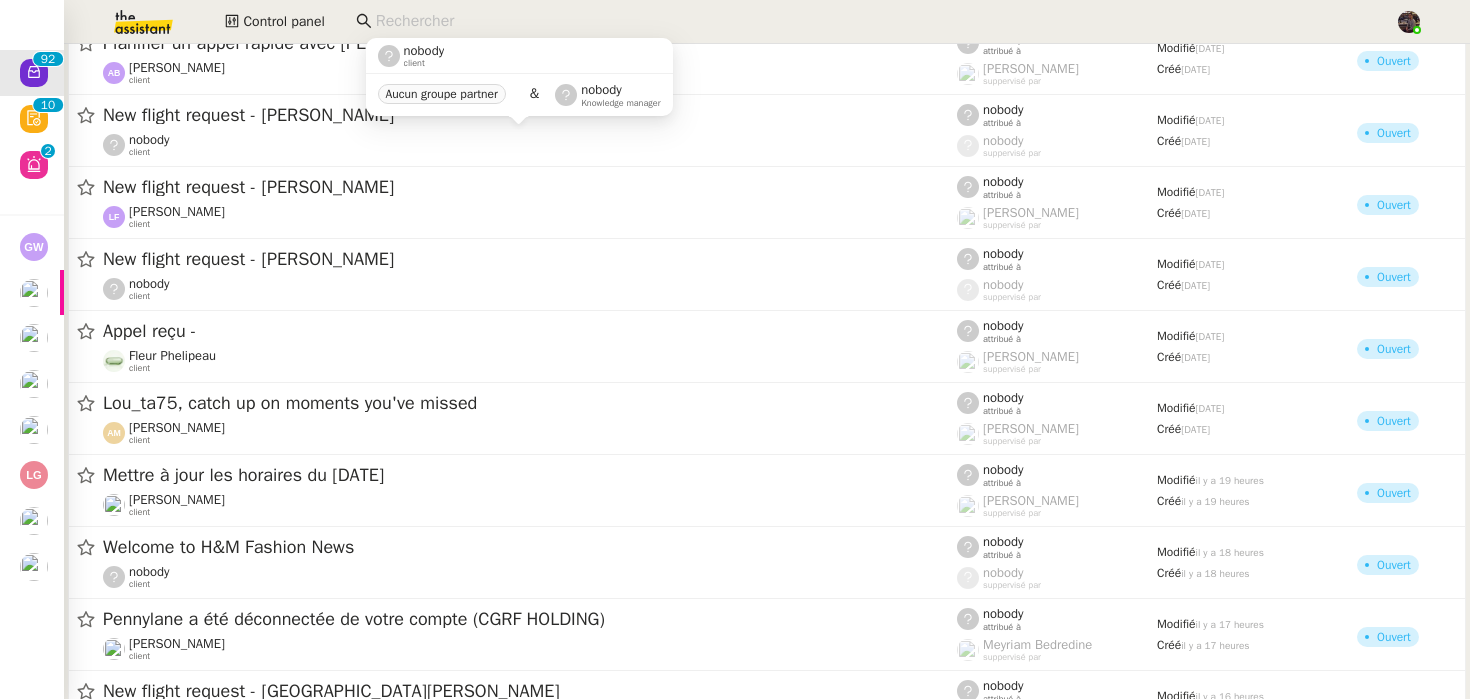 click on "nobody    client" 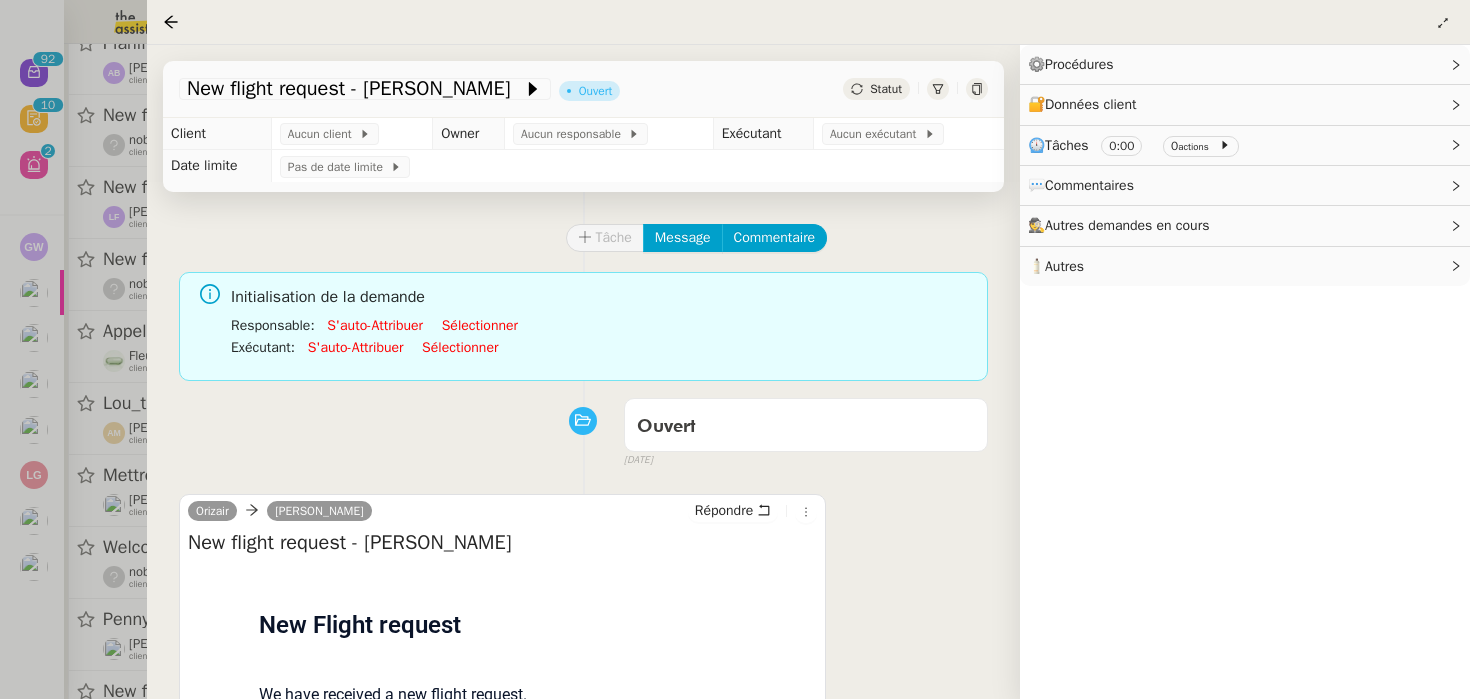 click at bounding box center [735, 349] 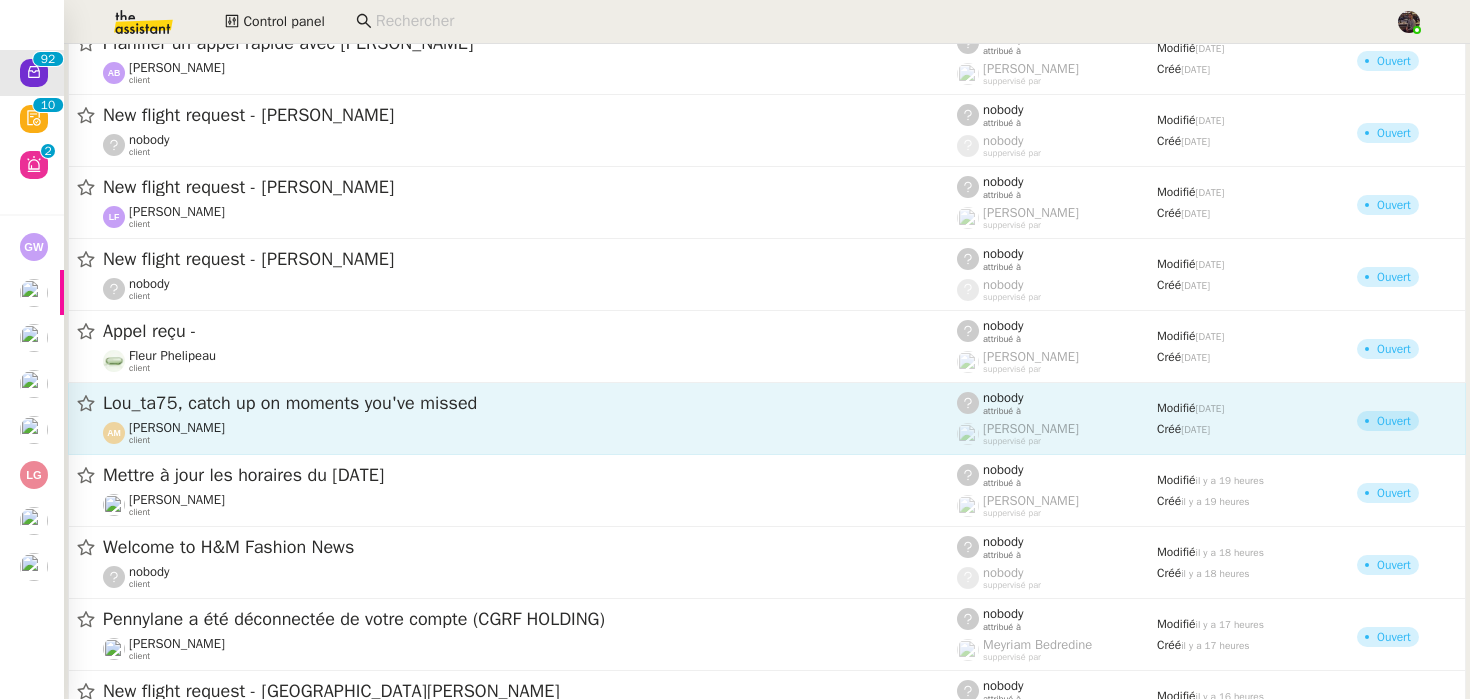 click on "[PERSON_NAME]    client" 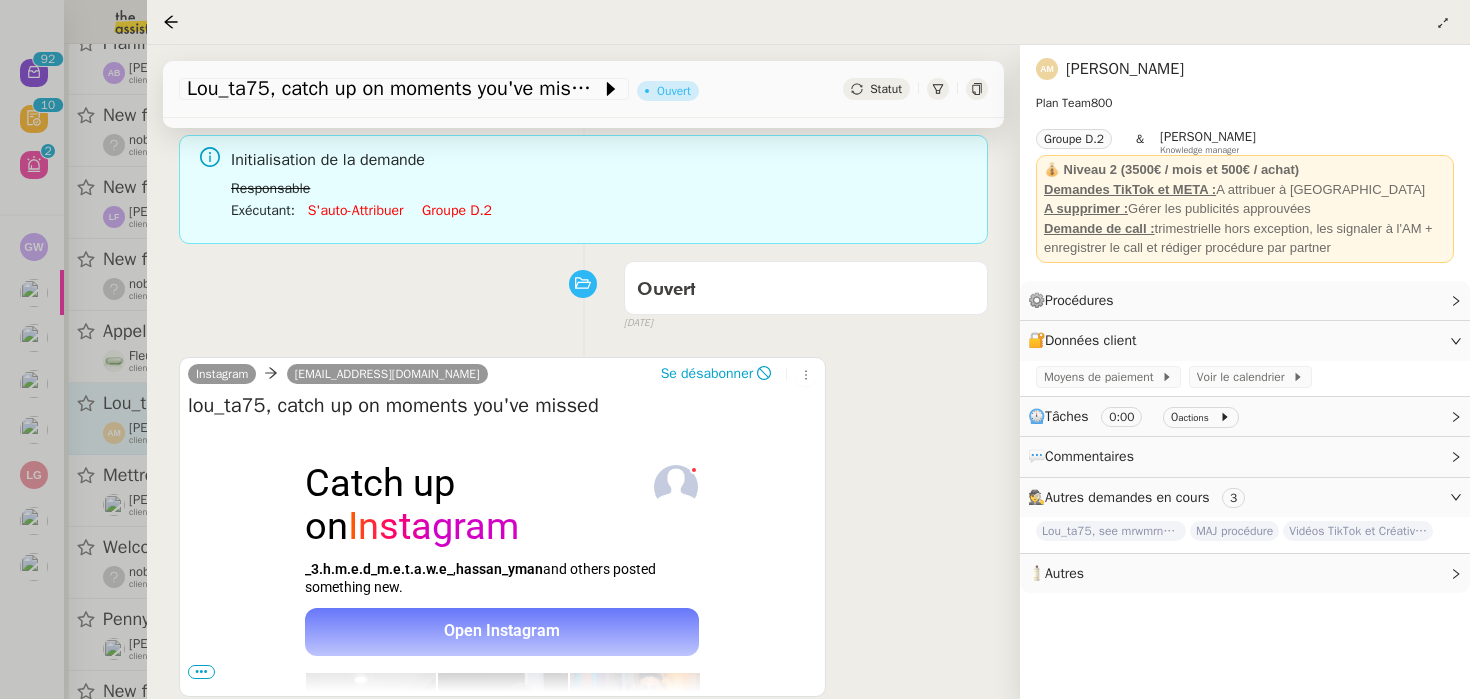 scroll, scrollTop: 136, scrollLeft: 0, axis: vertical 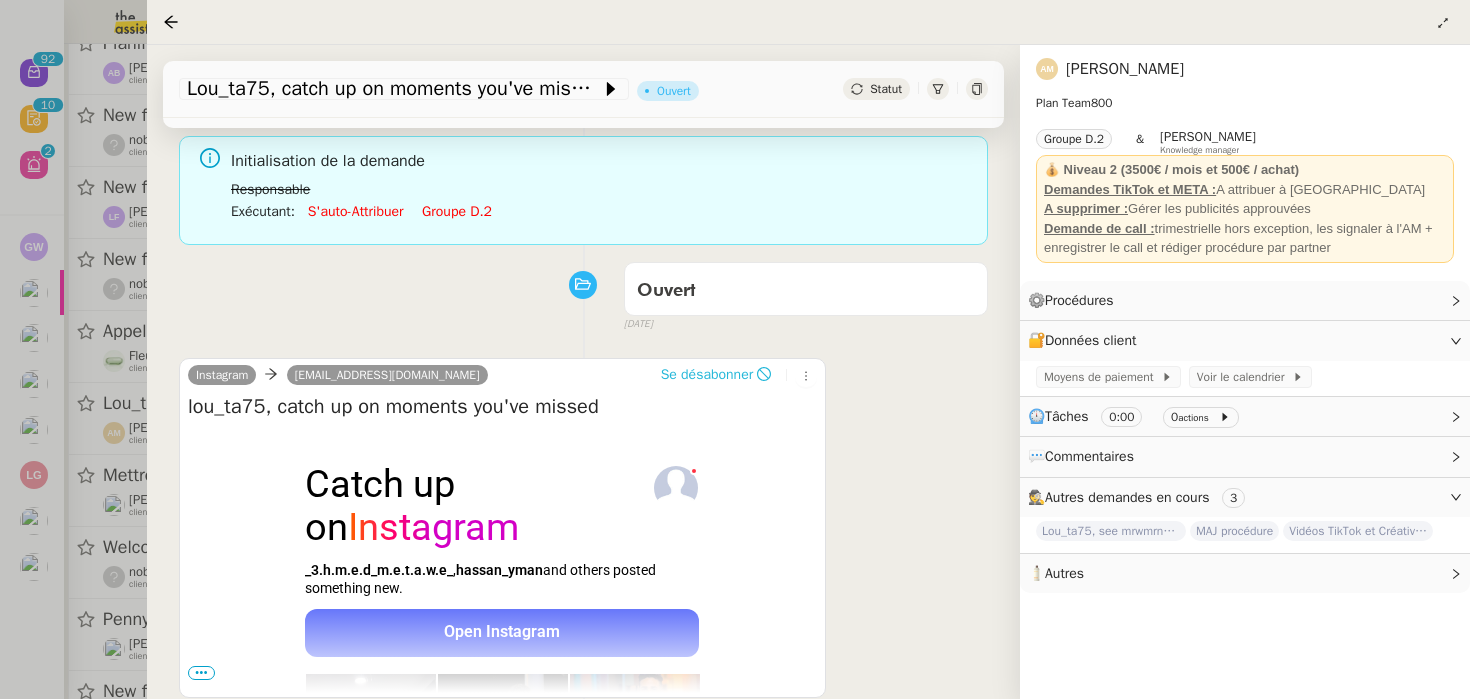 click on "Se désabonner" at bounding box center [716, 375] 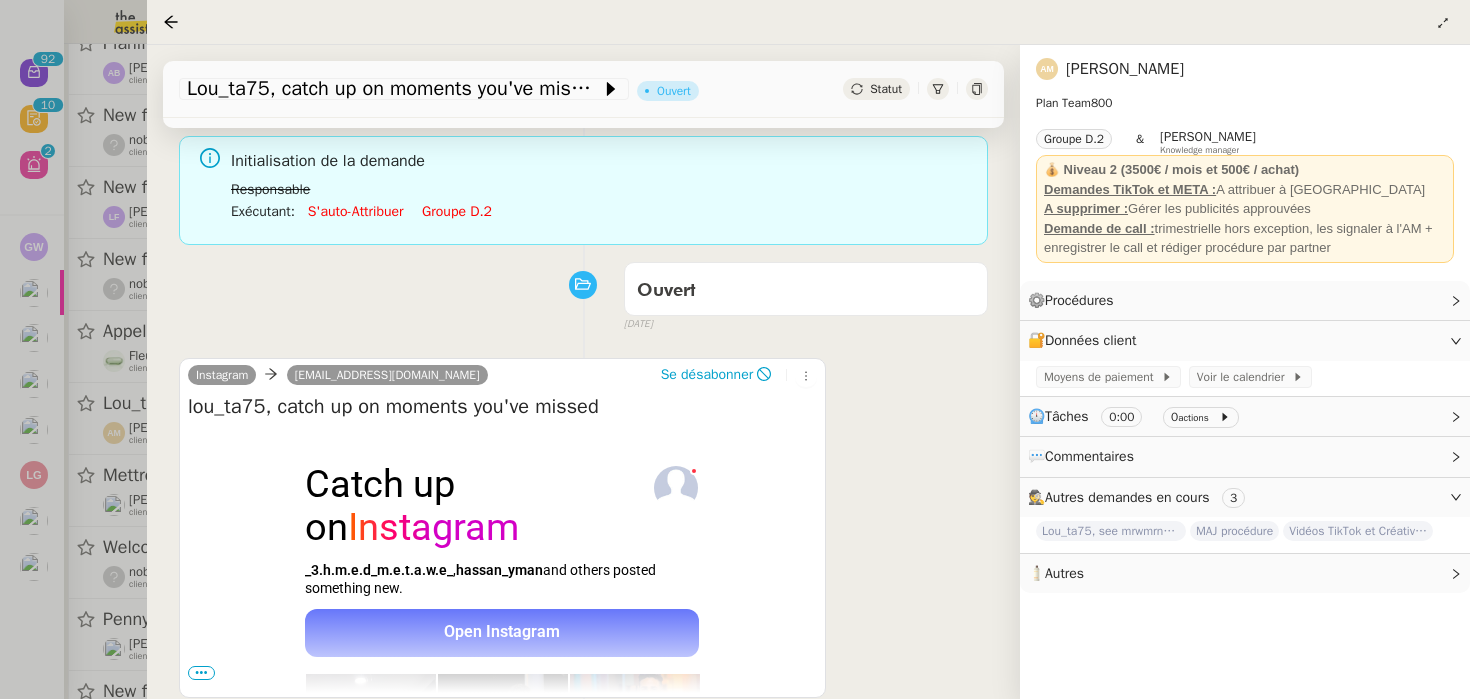 click at bounding box center (735, 349) 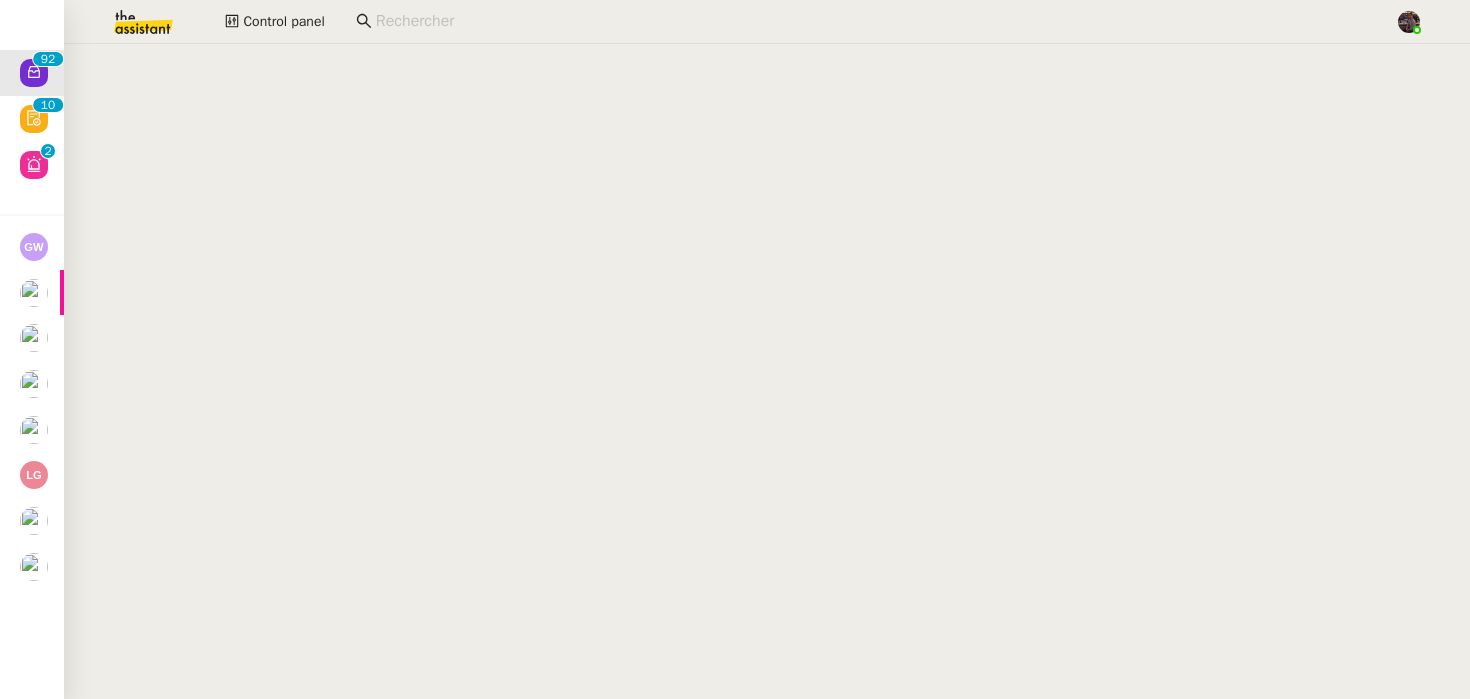 scroll, scrollTop: 0, scrollLeft: 0, axis: both 